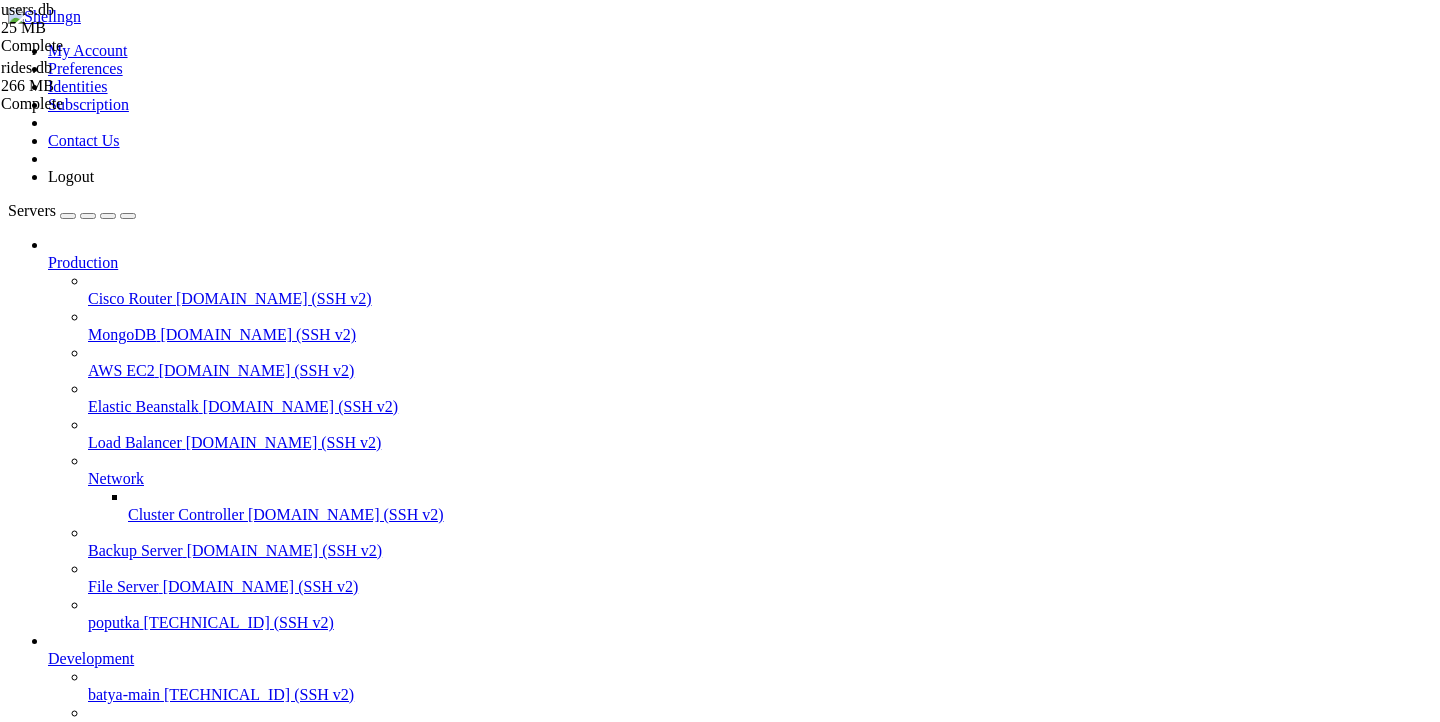 scroll, scrollTop: 0, scrollLeft: 0, axis: both 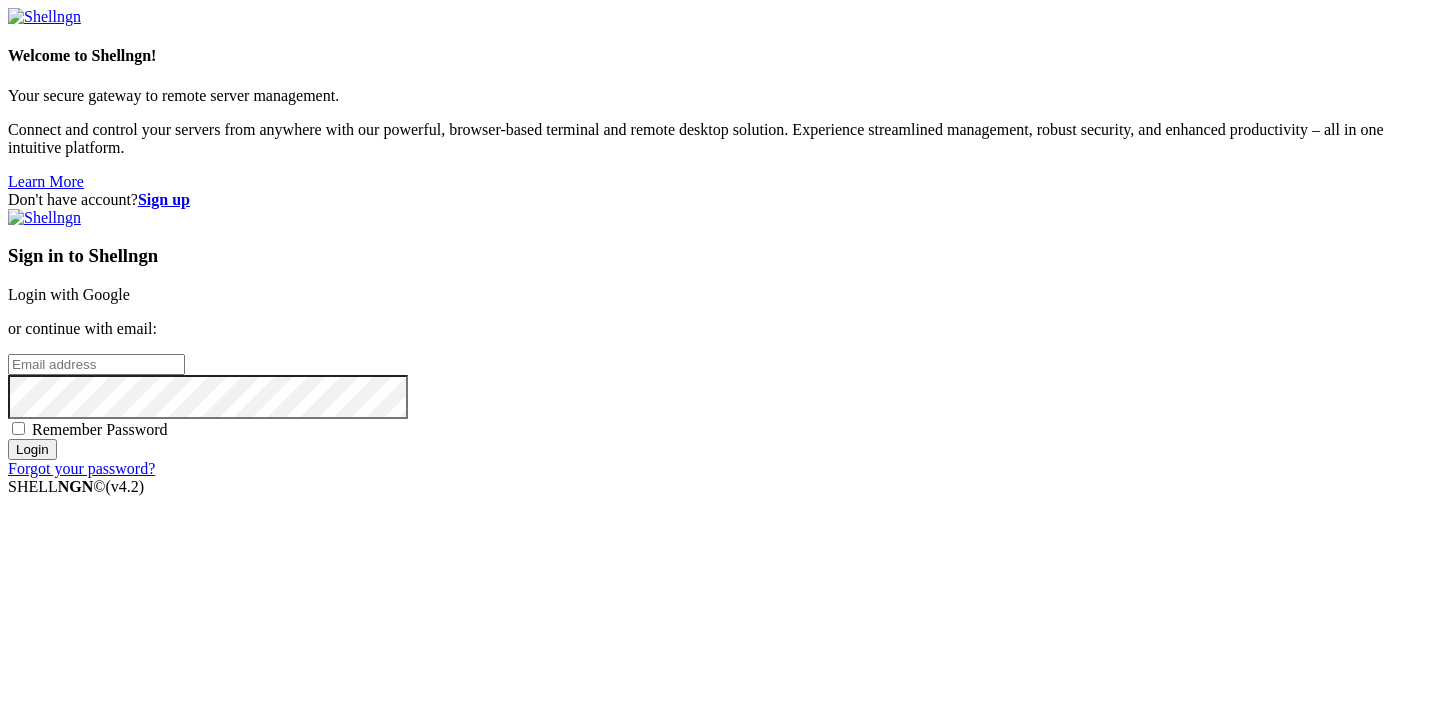 click on "Login with Google" at bounding box center [69, 294] 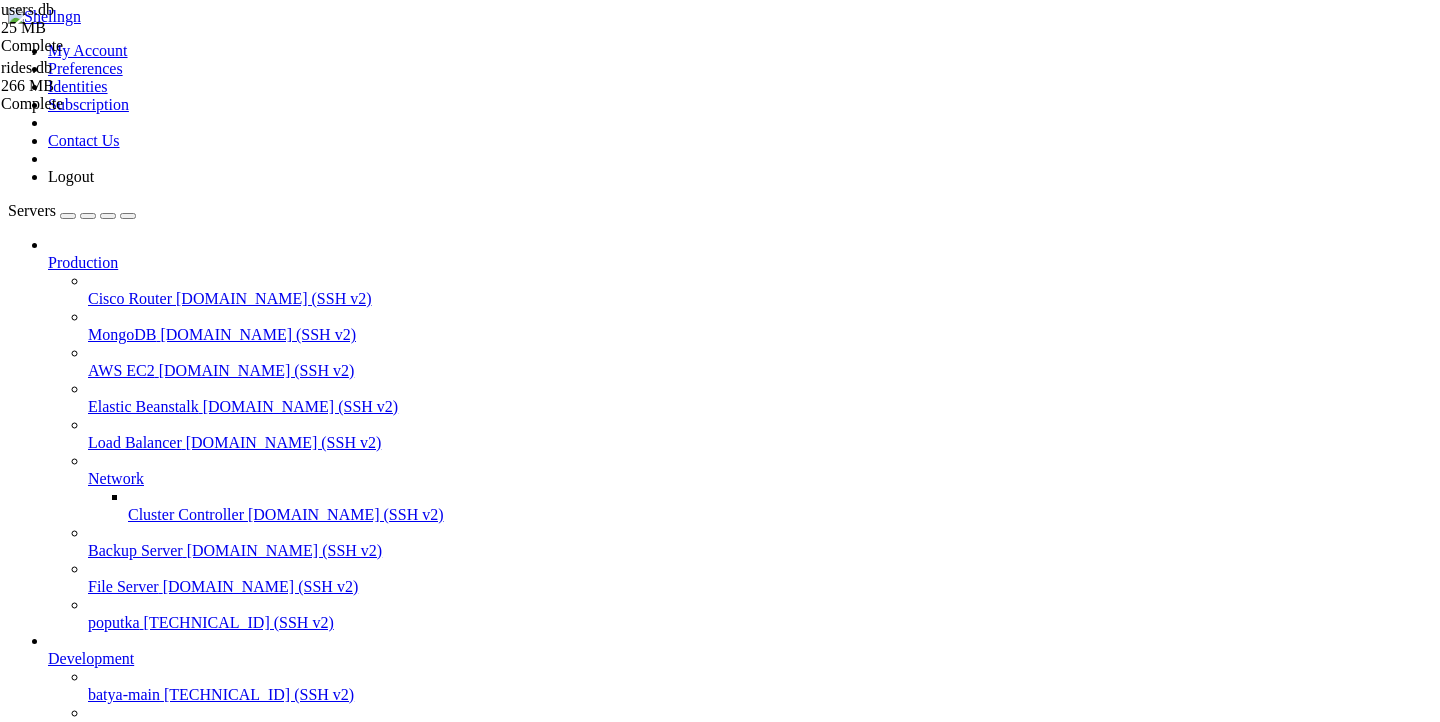 scroll, scrollTop: 0, scrollLeft: 0, axis: both 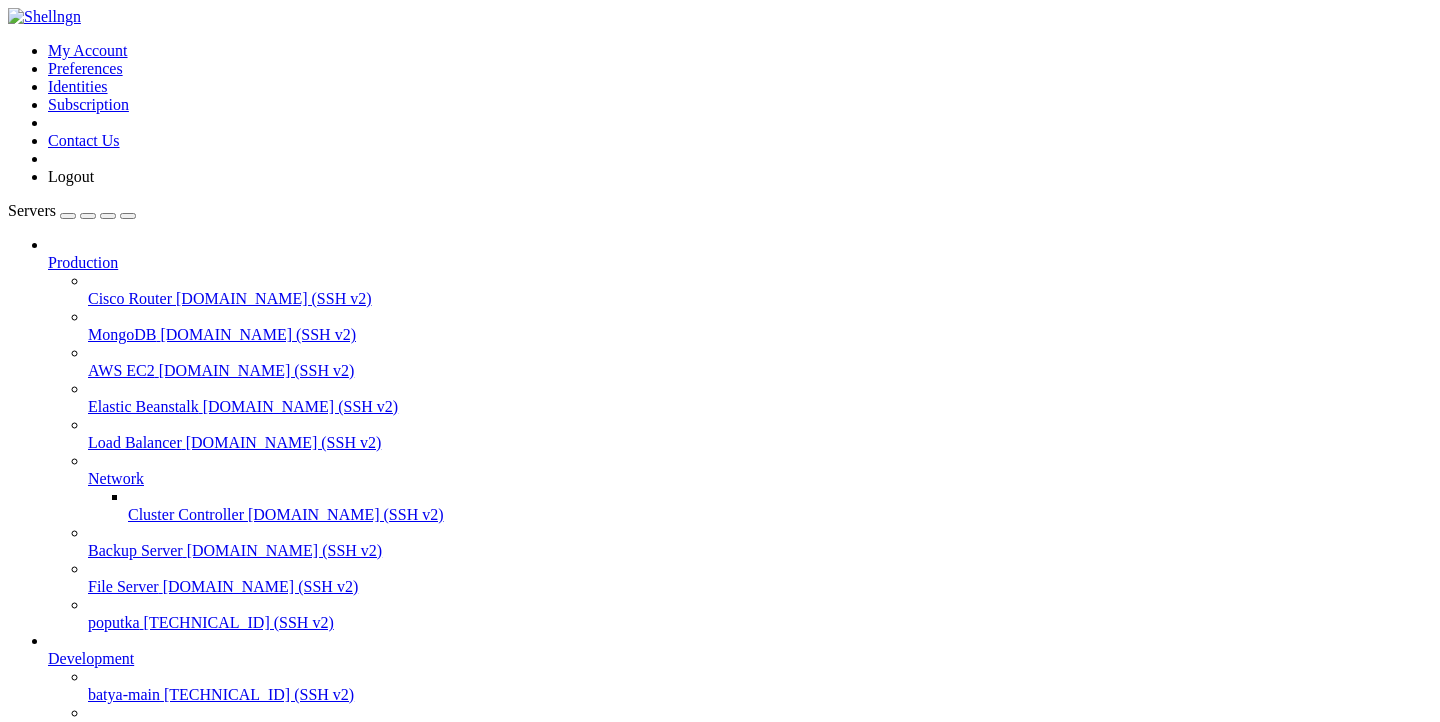 click on "" at bounding box center [740, 853] 